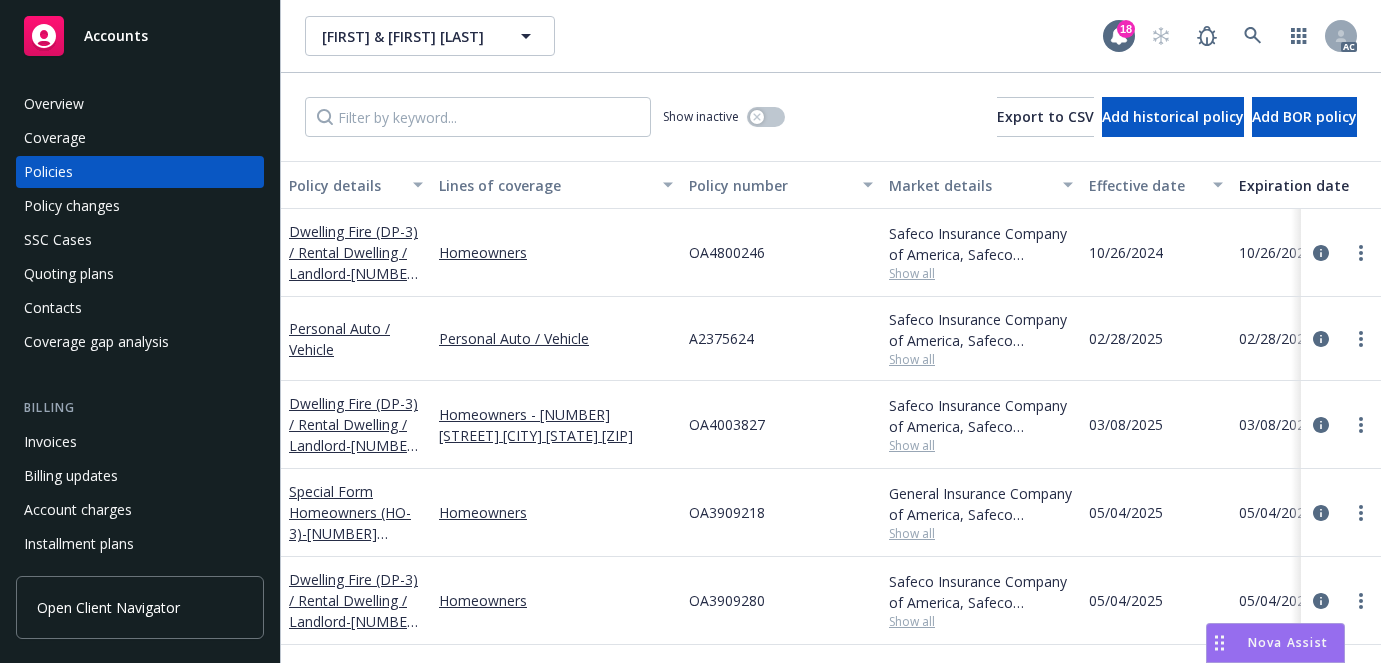 scroll, scrollTop: 0, scrollLeft: 0, axis: both 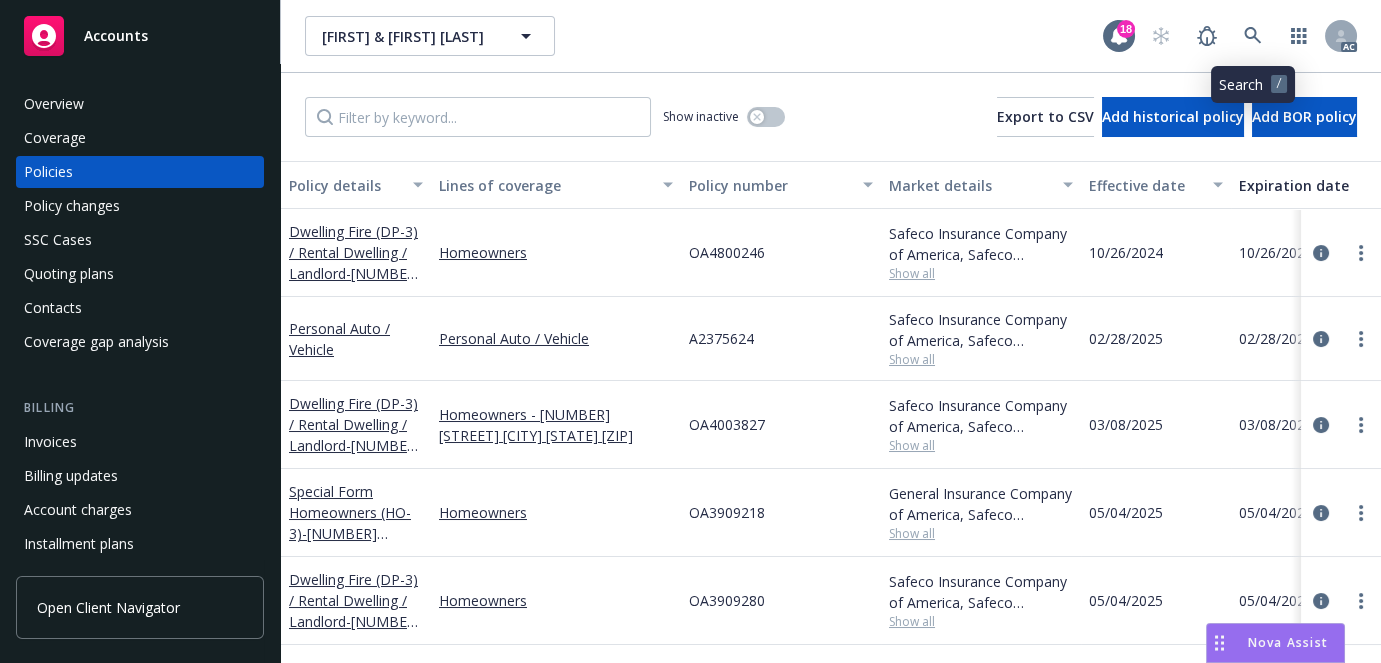 click 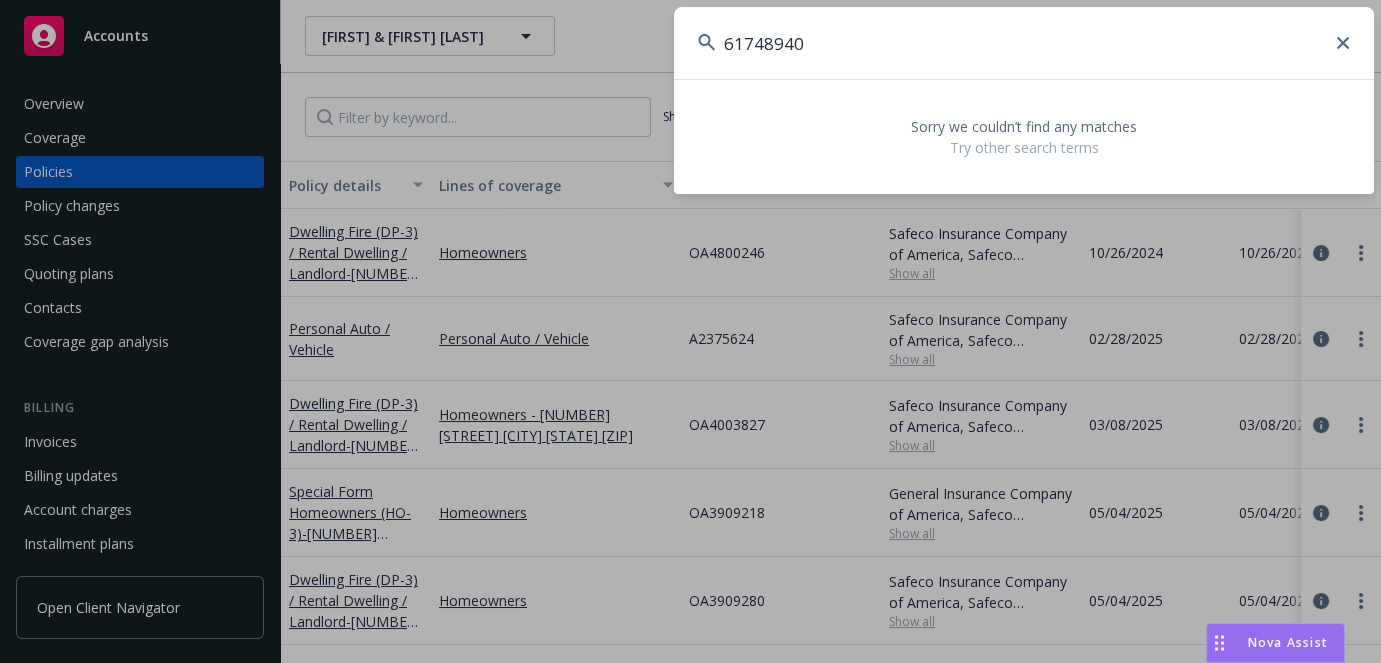type on "61748940" 